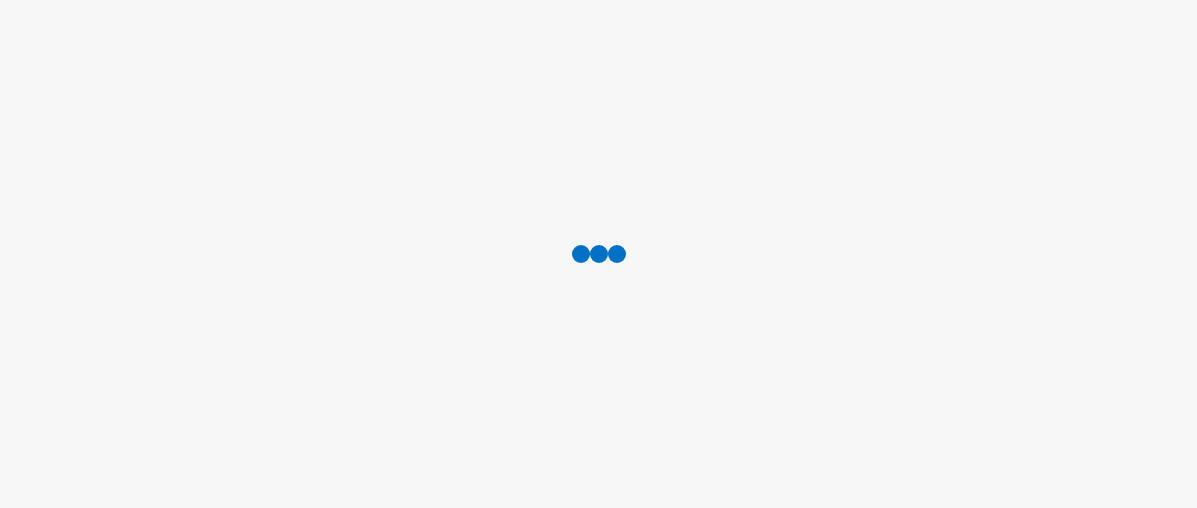 scroll, scrollTop: 0, scrollLeft: 0, axis: both 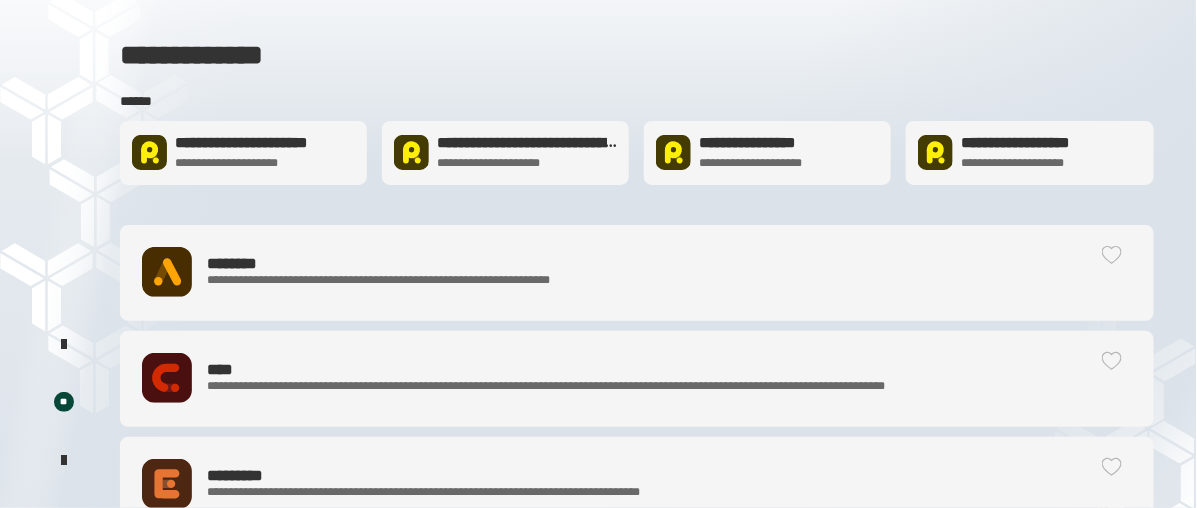click on "**********" 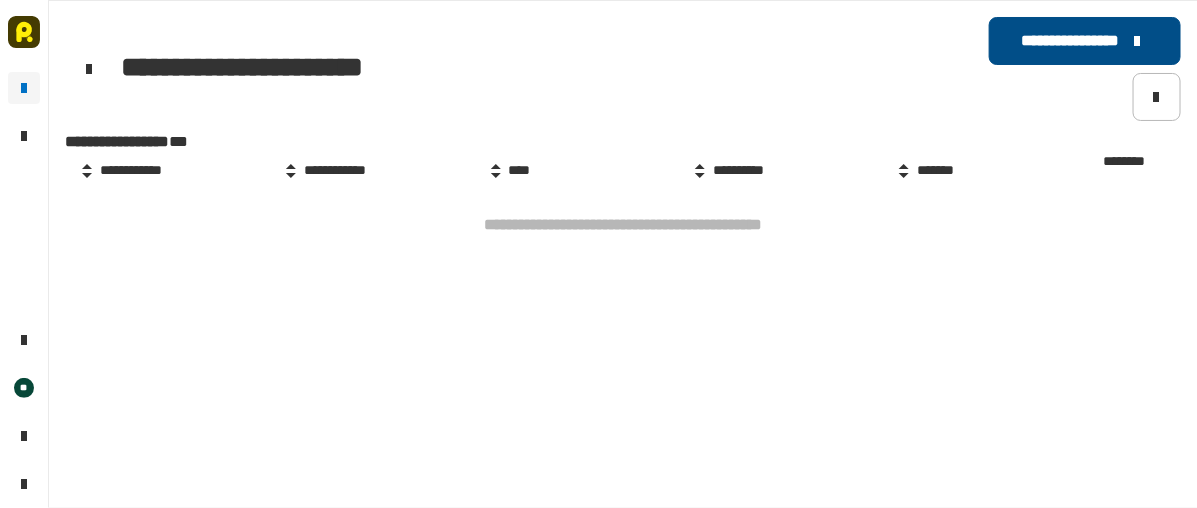 click on "**********" 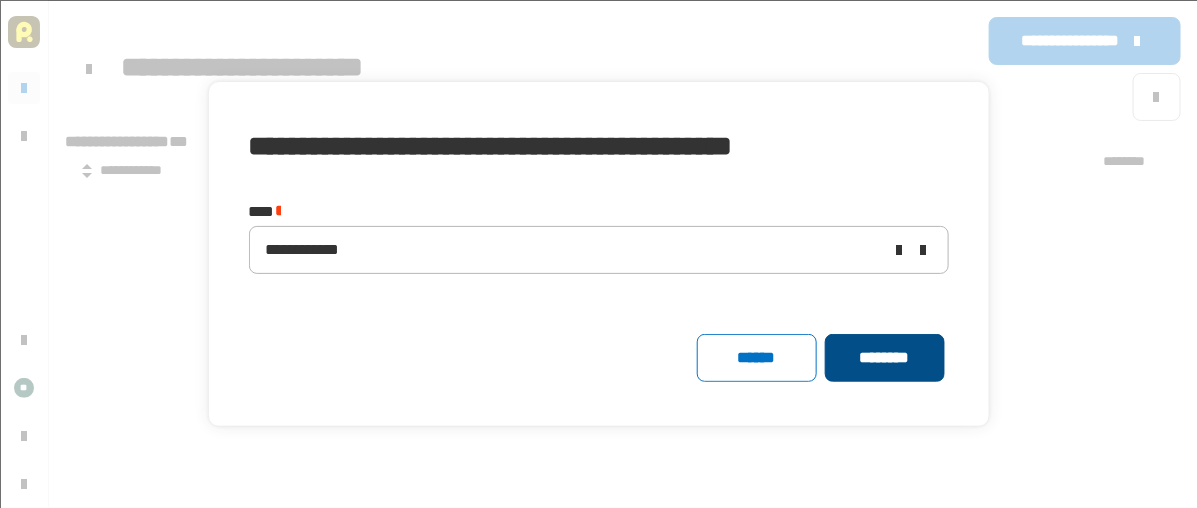 click on "********" 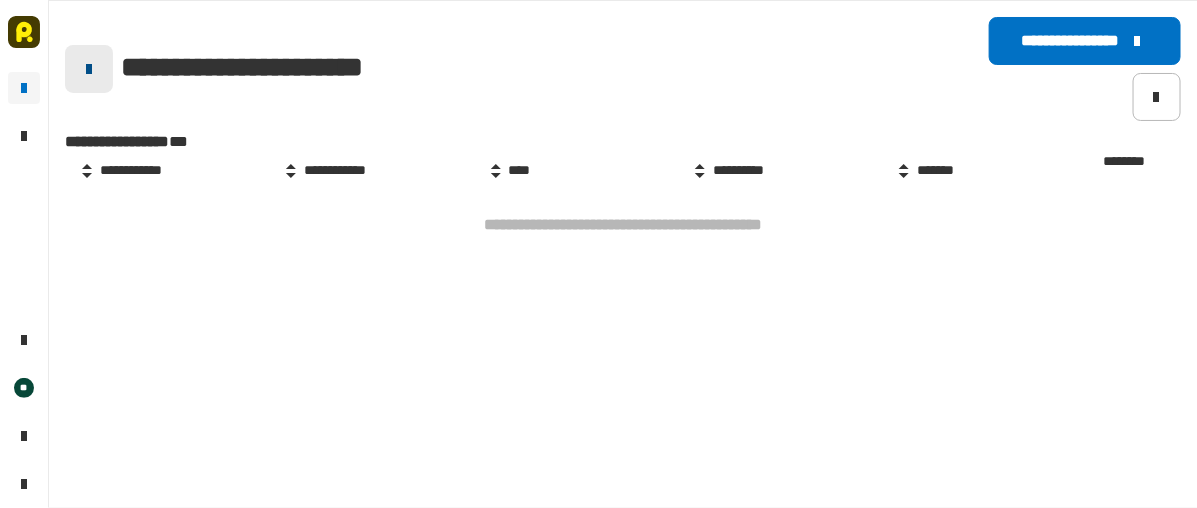 click 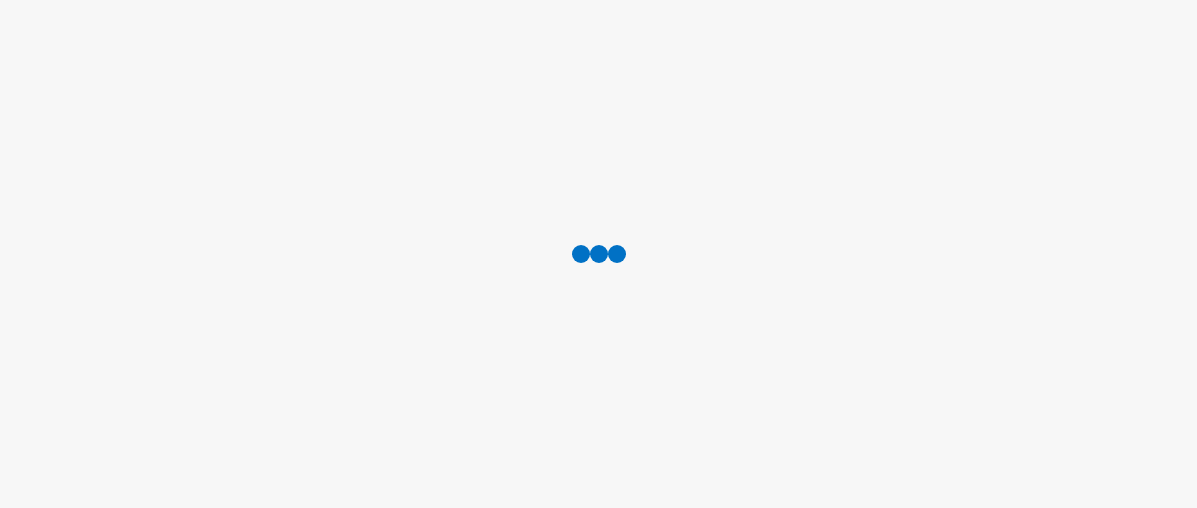 scroll, scrollTop: 0, scrollLeft: 0, axis: both 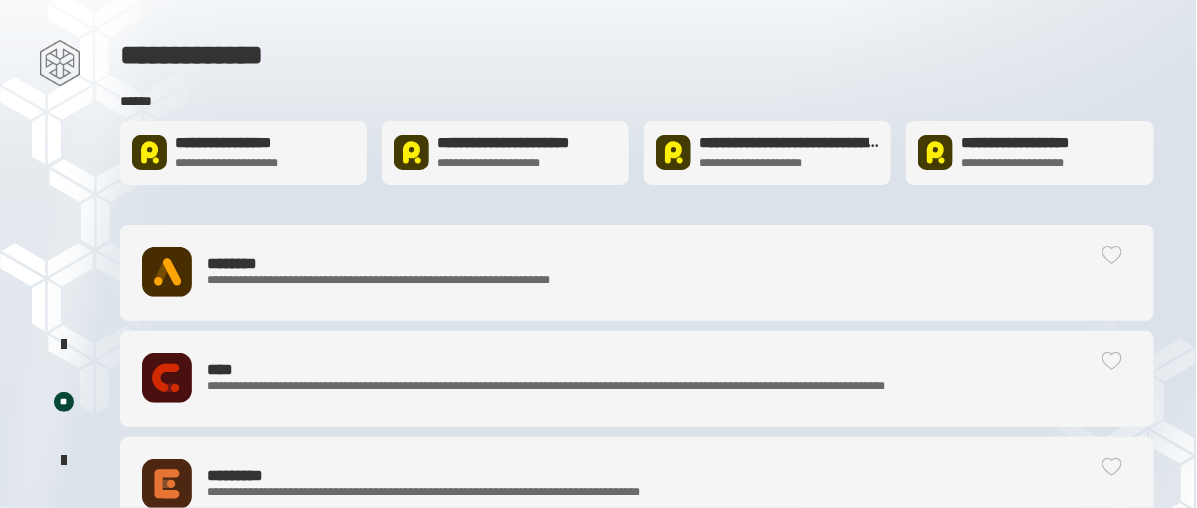 click on "**********" 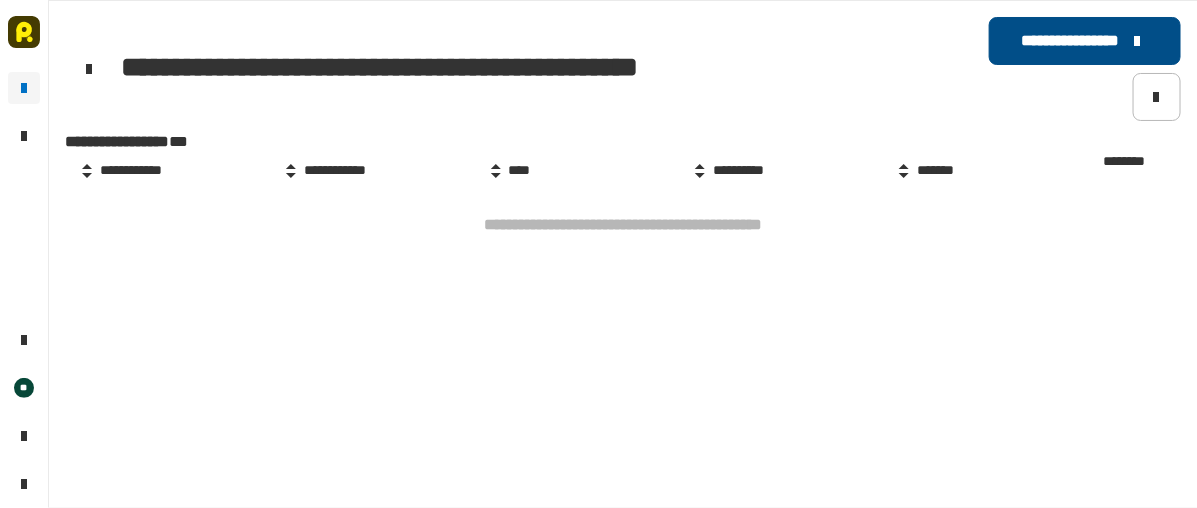 click on "**********" 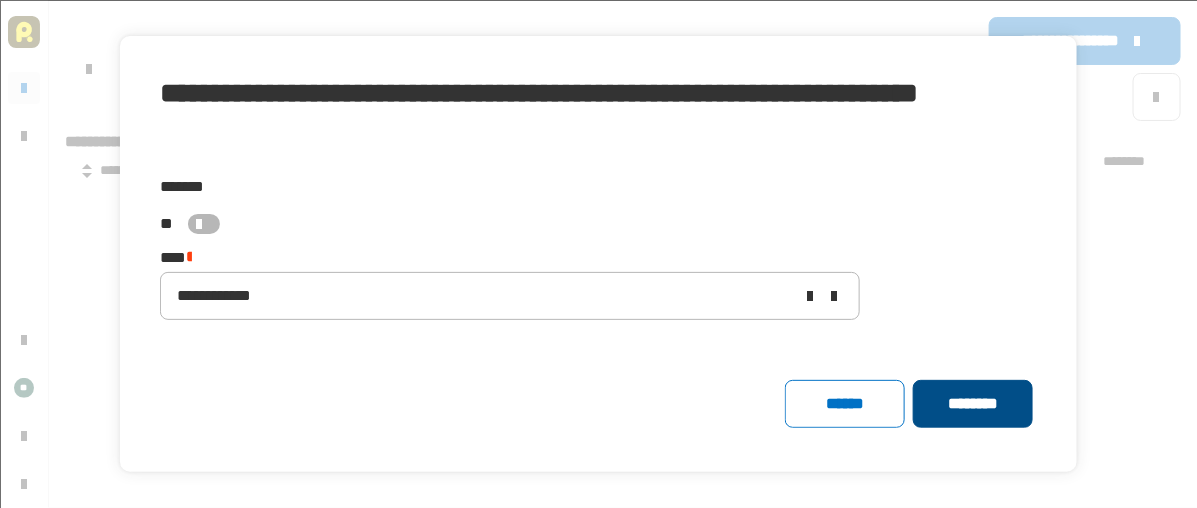 click on "********" 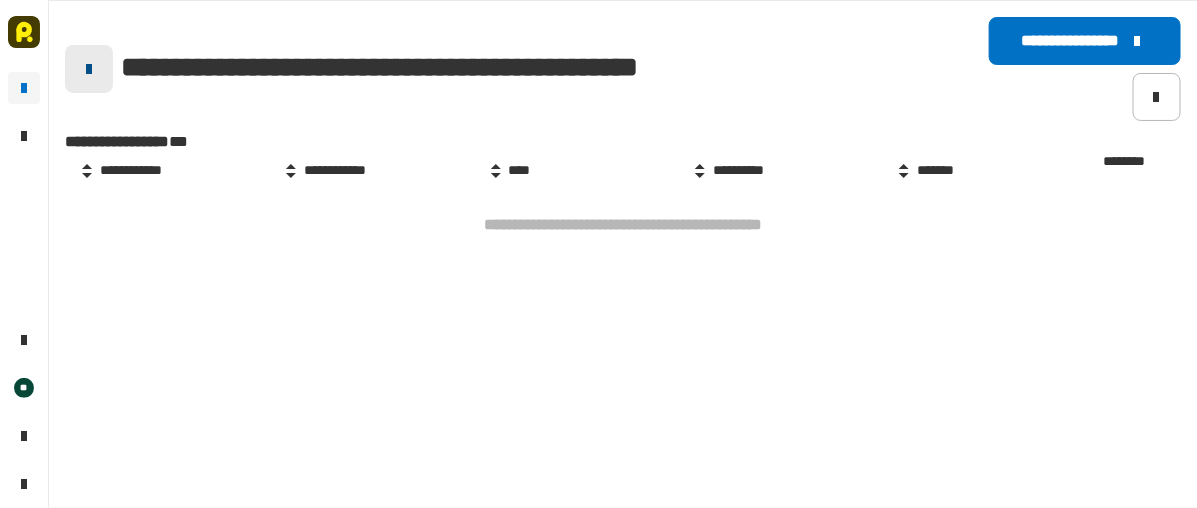 click 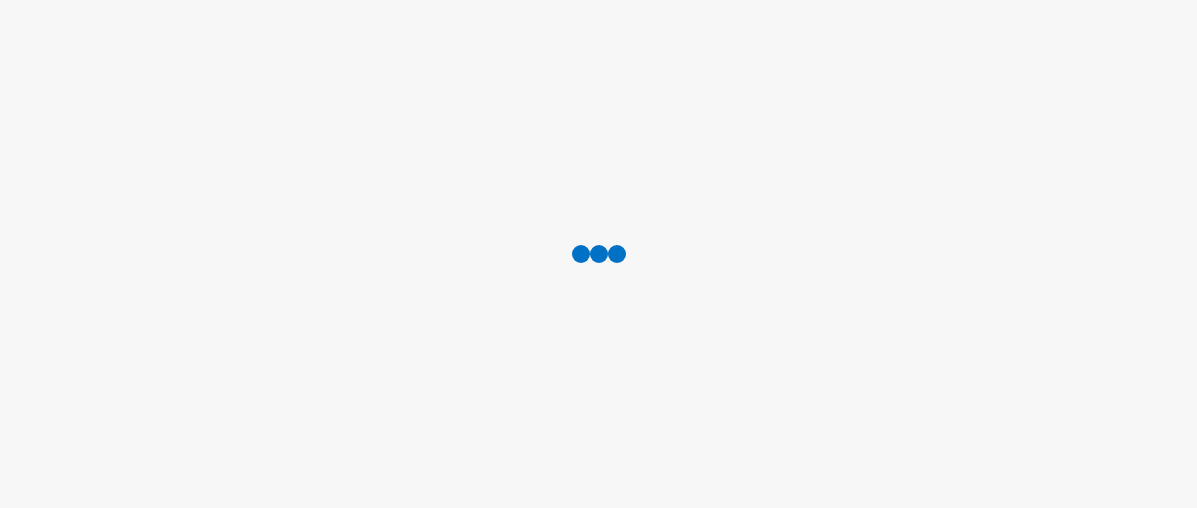 scroll, scrollTop: 0, scrollLeft: 0, axis: both 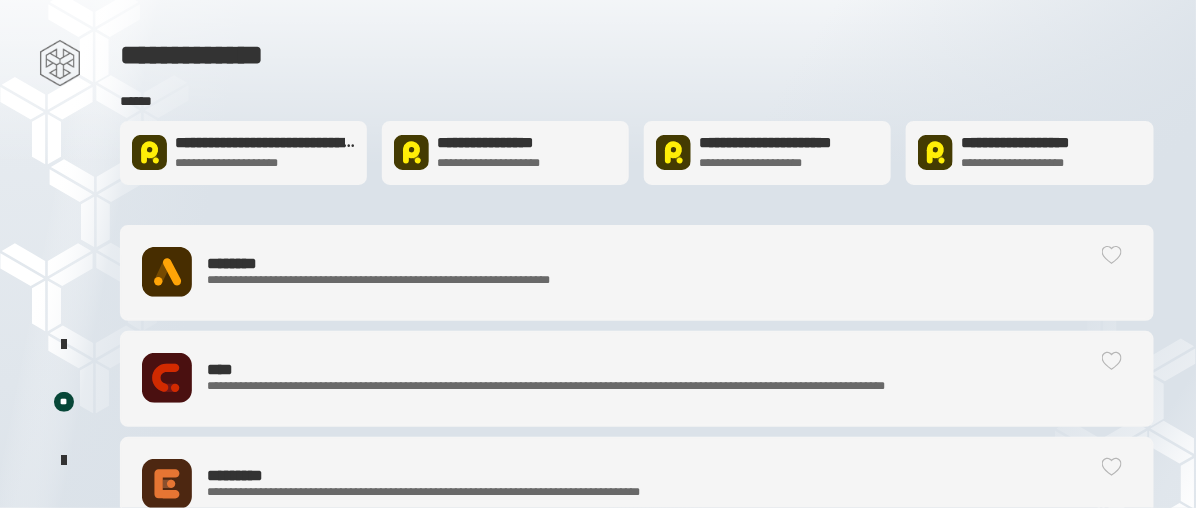 click on "**********" 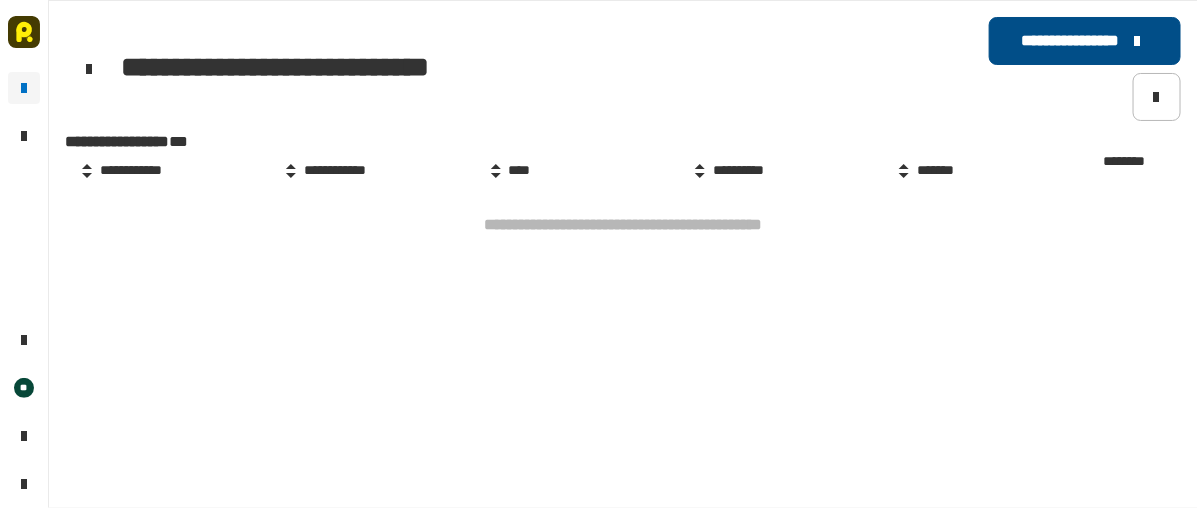 click on "**********" 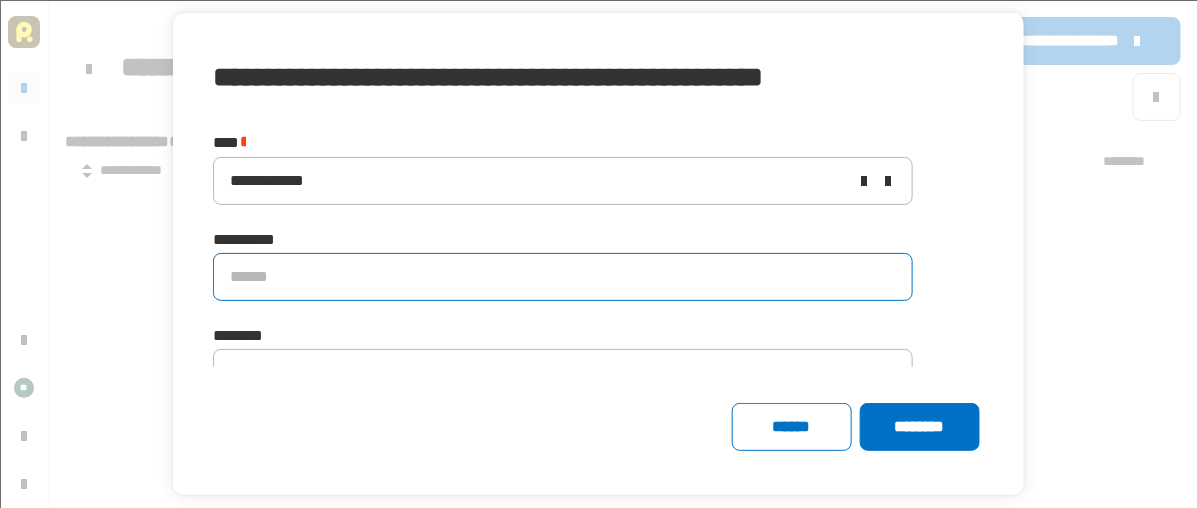click 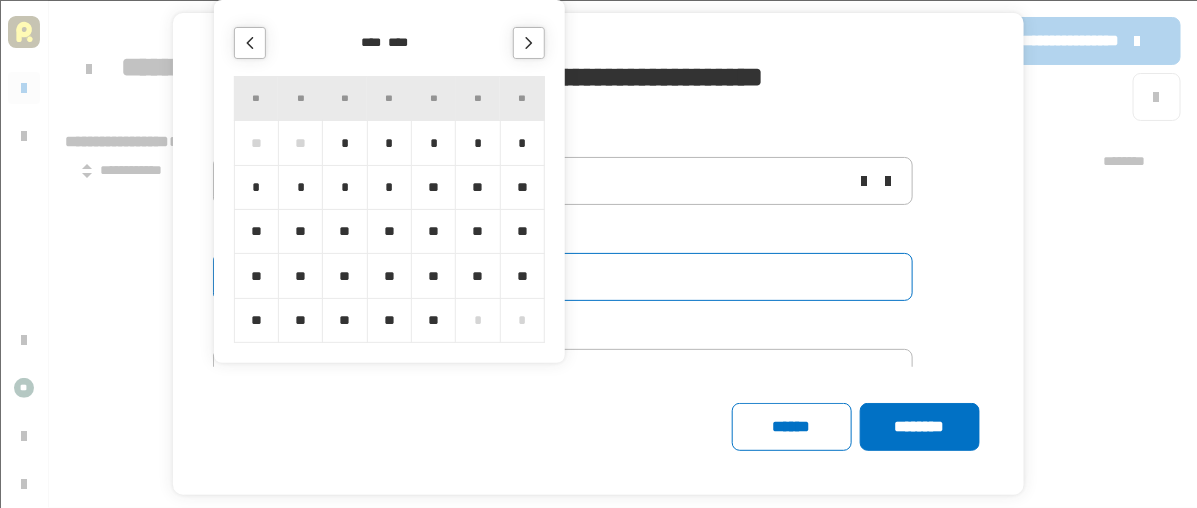click on "*" at bounding box center [344, 142] 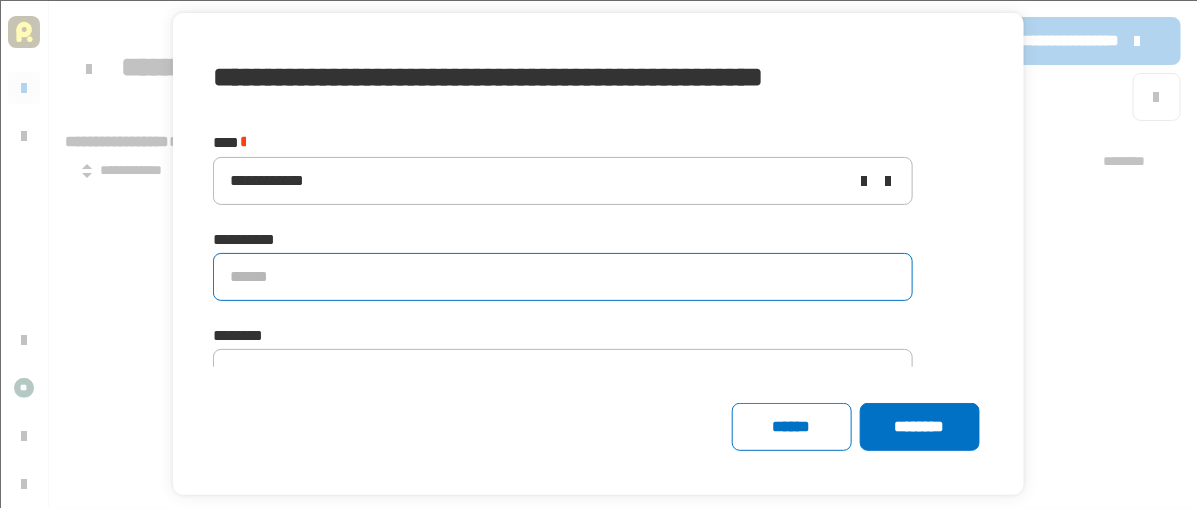 type on "**********" 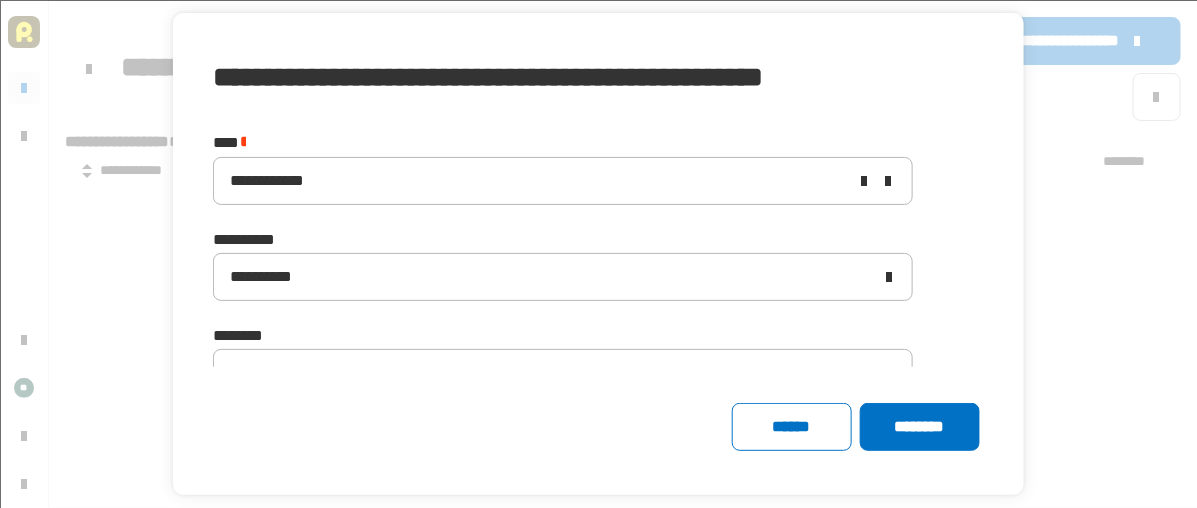 click on "********" 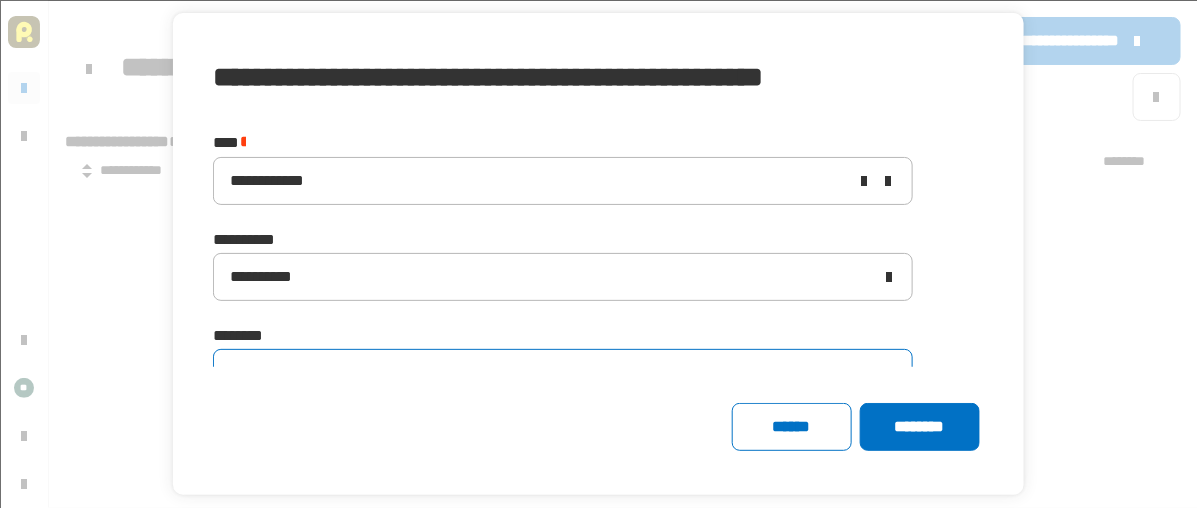click 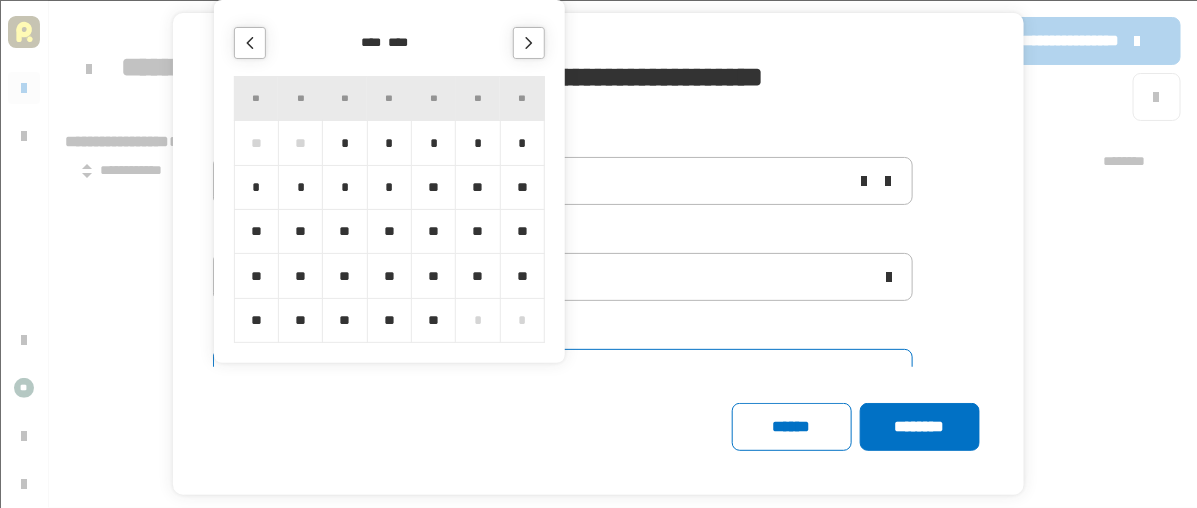 click on "**" at bounding box center [433, 320] 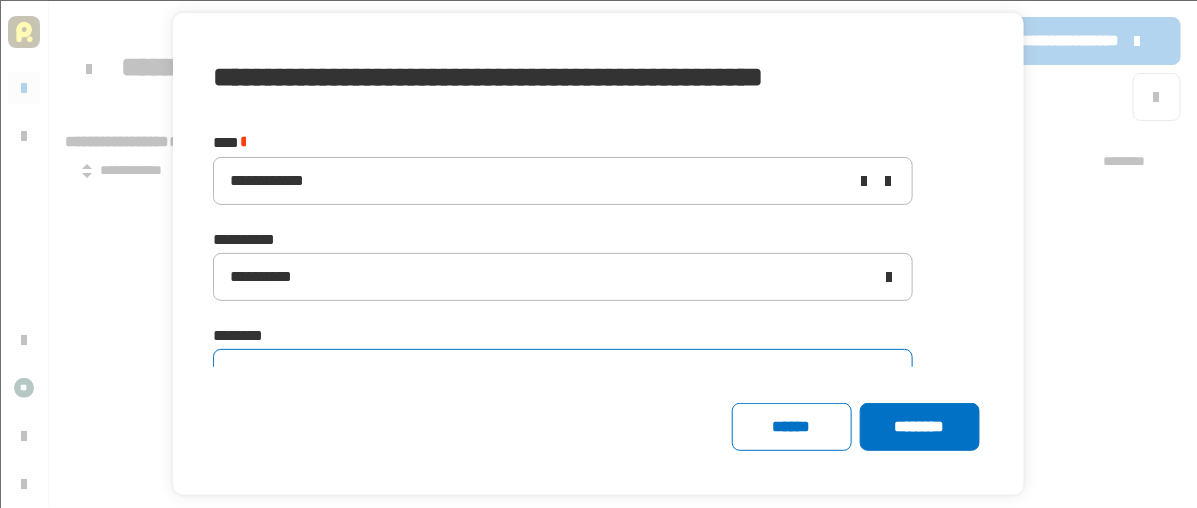 type on "**********" 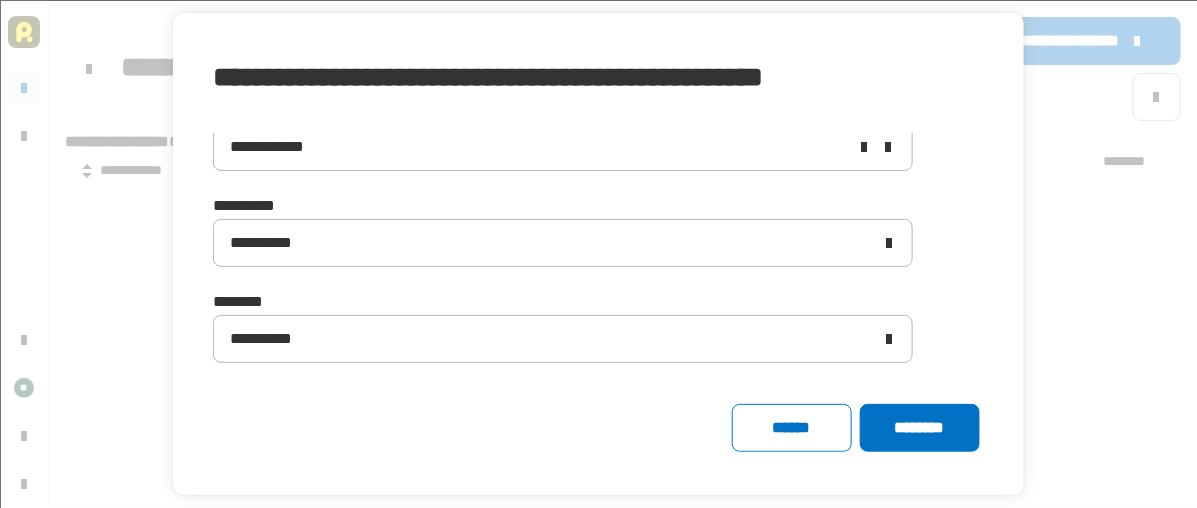 scroll, scrollTop: 52, scrollLeft: 0, axis: vertical 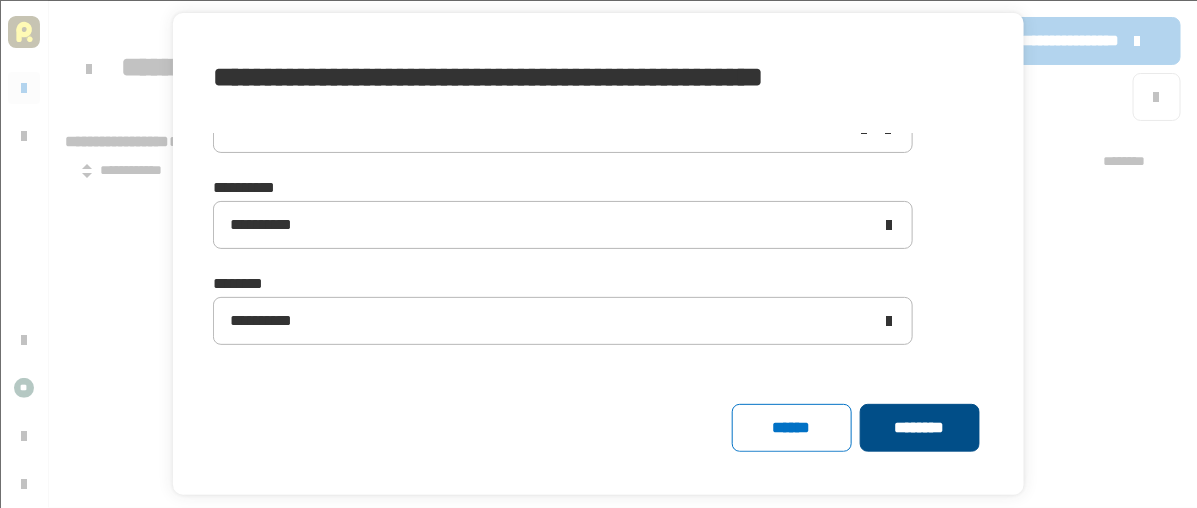 click on "********" 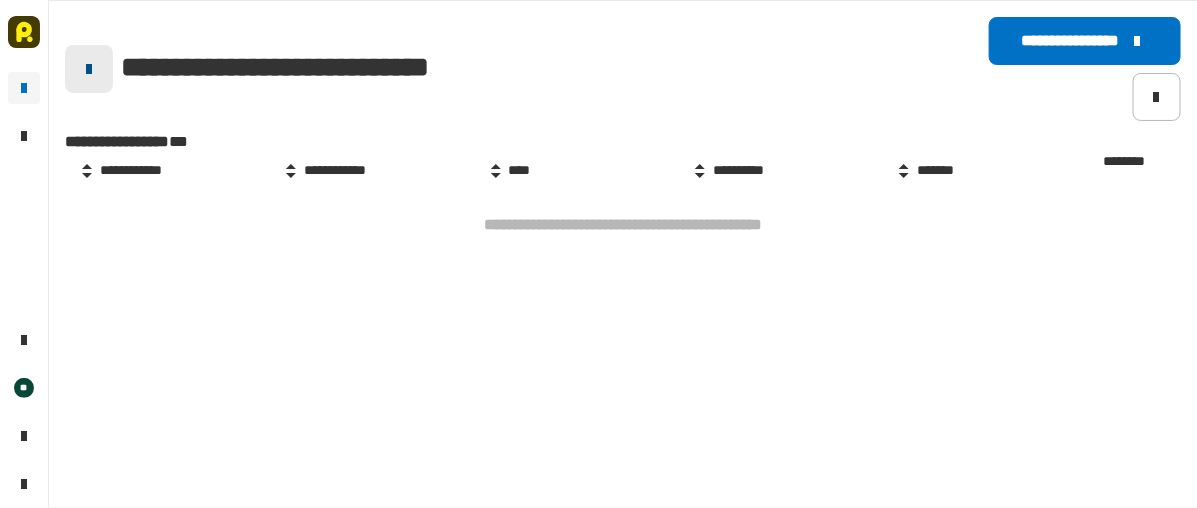 click 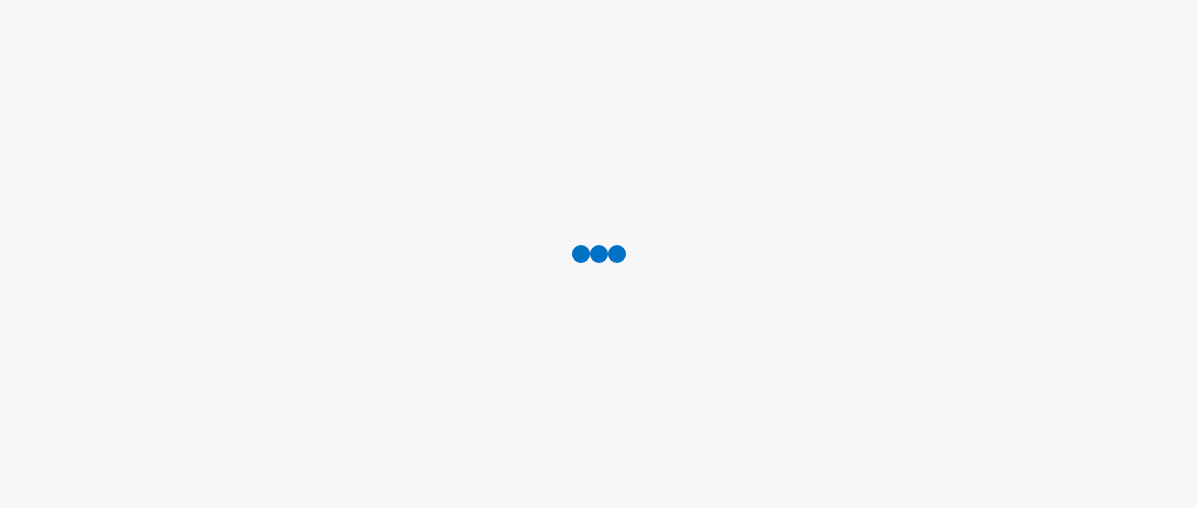 scroll, scrollTop: 0, scrollLeft: 0, axis: both 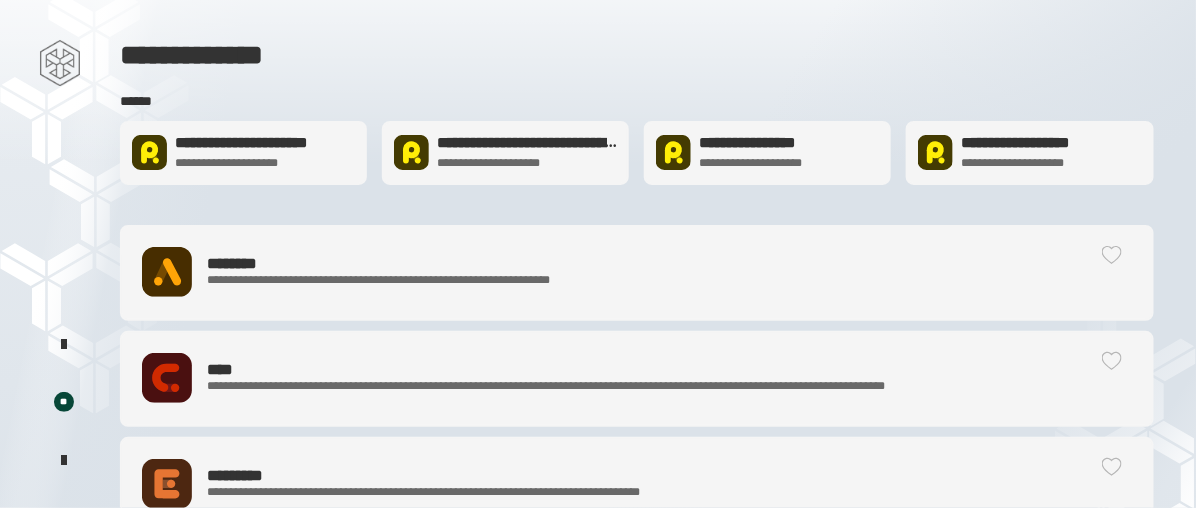 click on "**********" 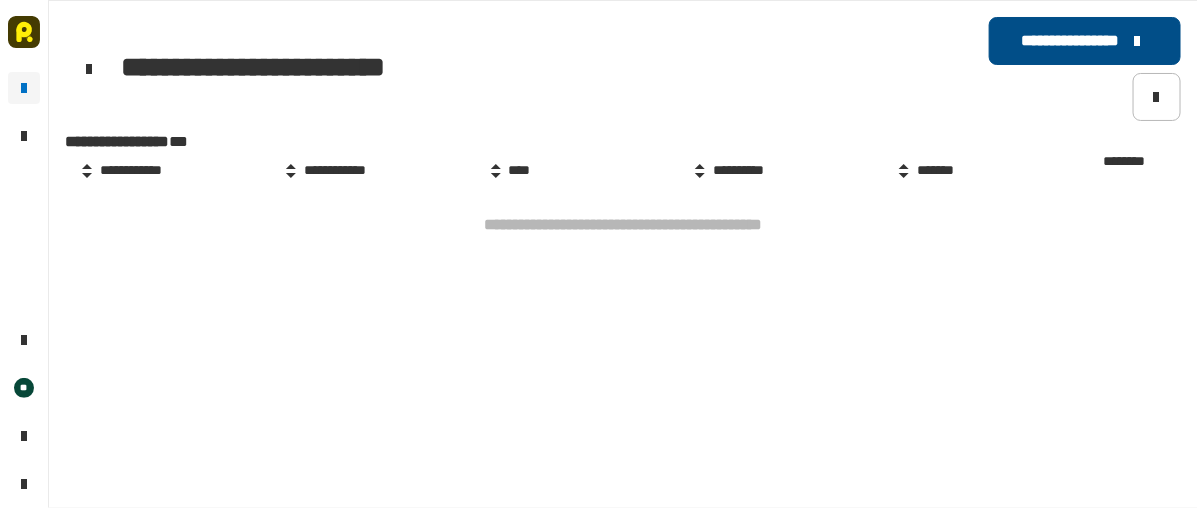 click on "**********" 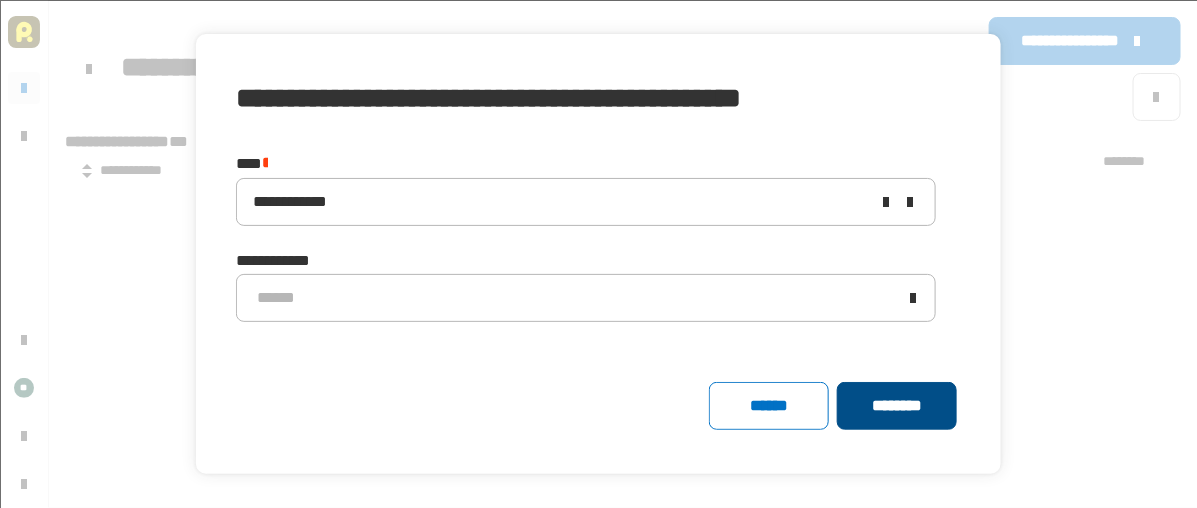 click on "********" 